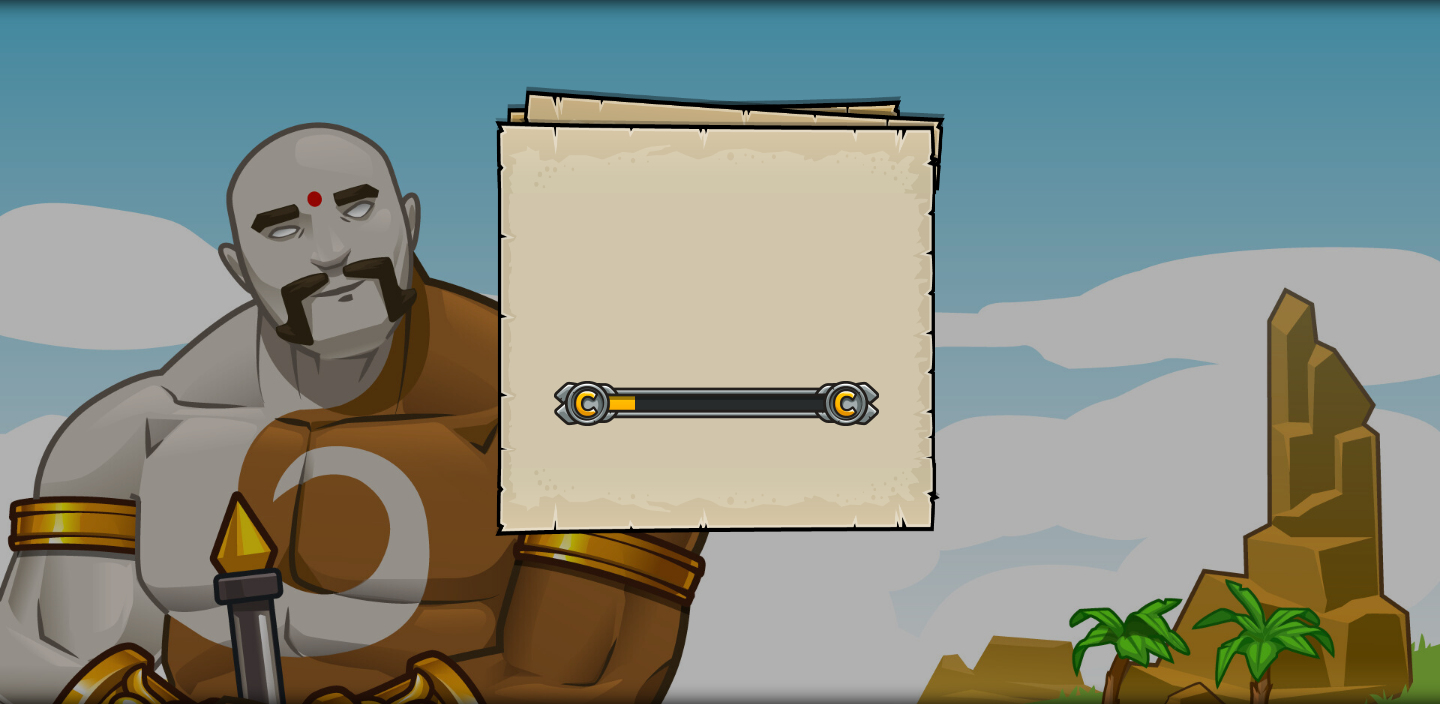 scroll, scrollTop: 0, scrollLeft: 0, axis: both 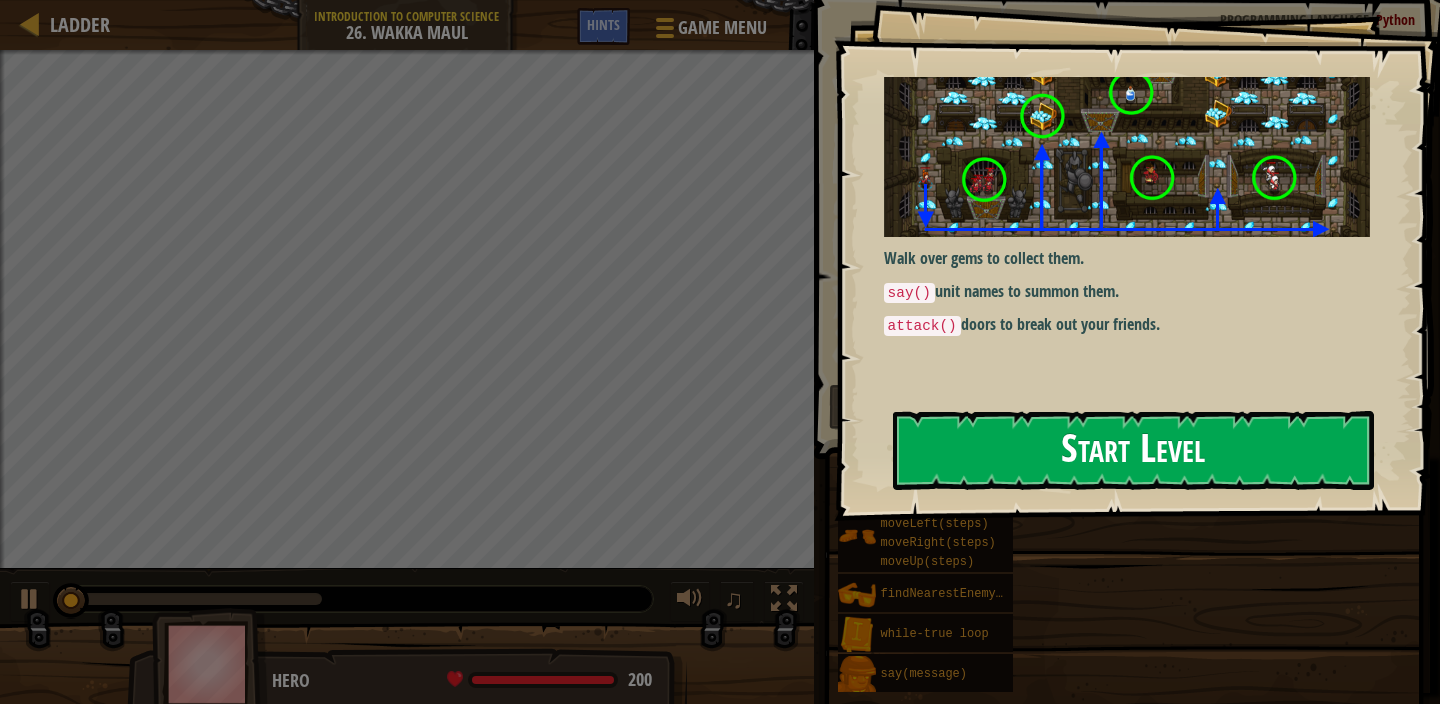 click on "Start Level" at bounding box center (1133, 450) 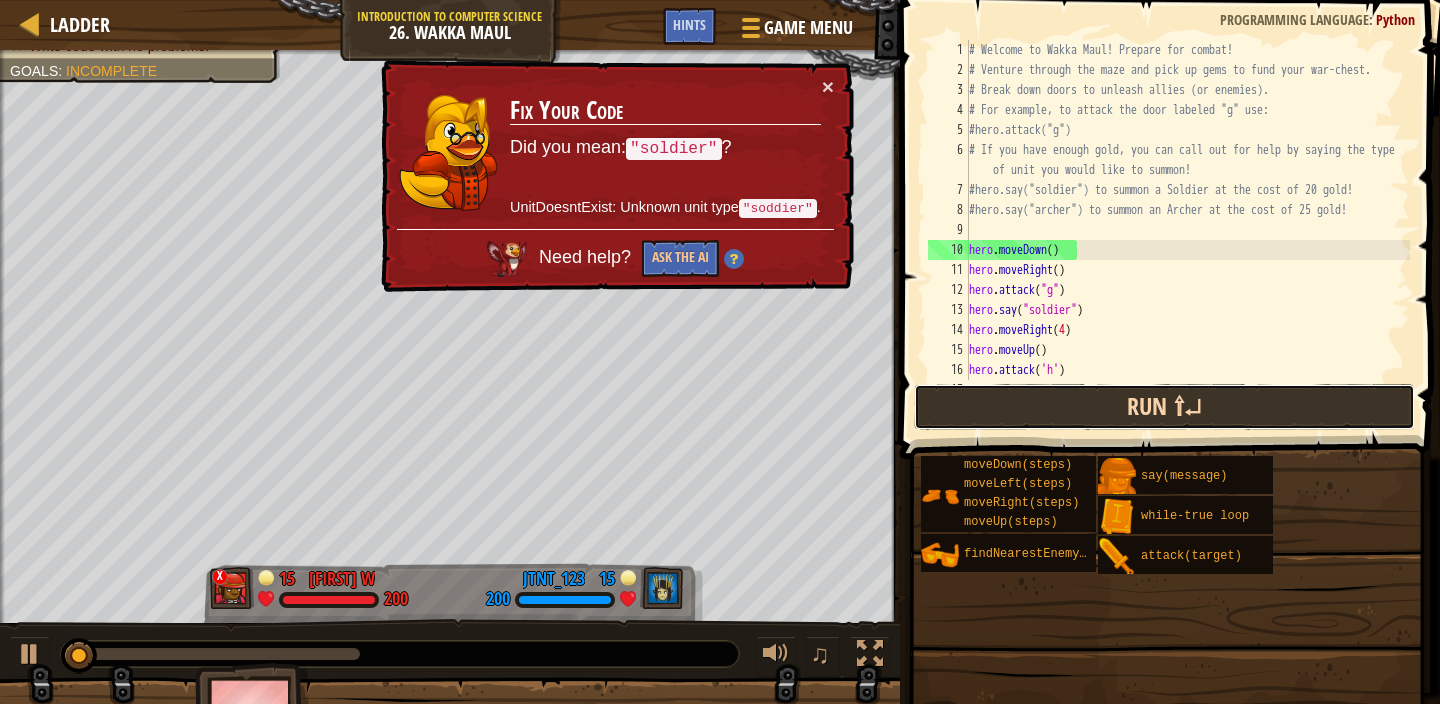 click on "Run ⇧↵" at bounding box center [1164, 407] 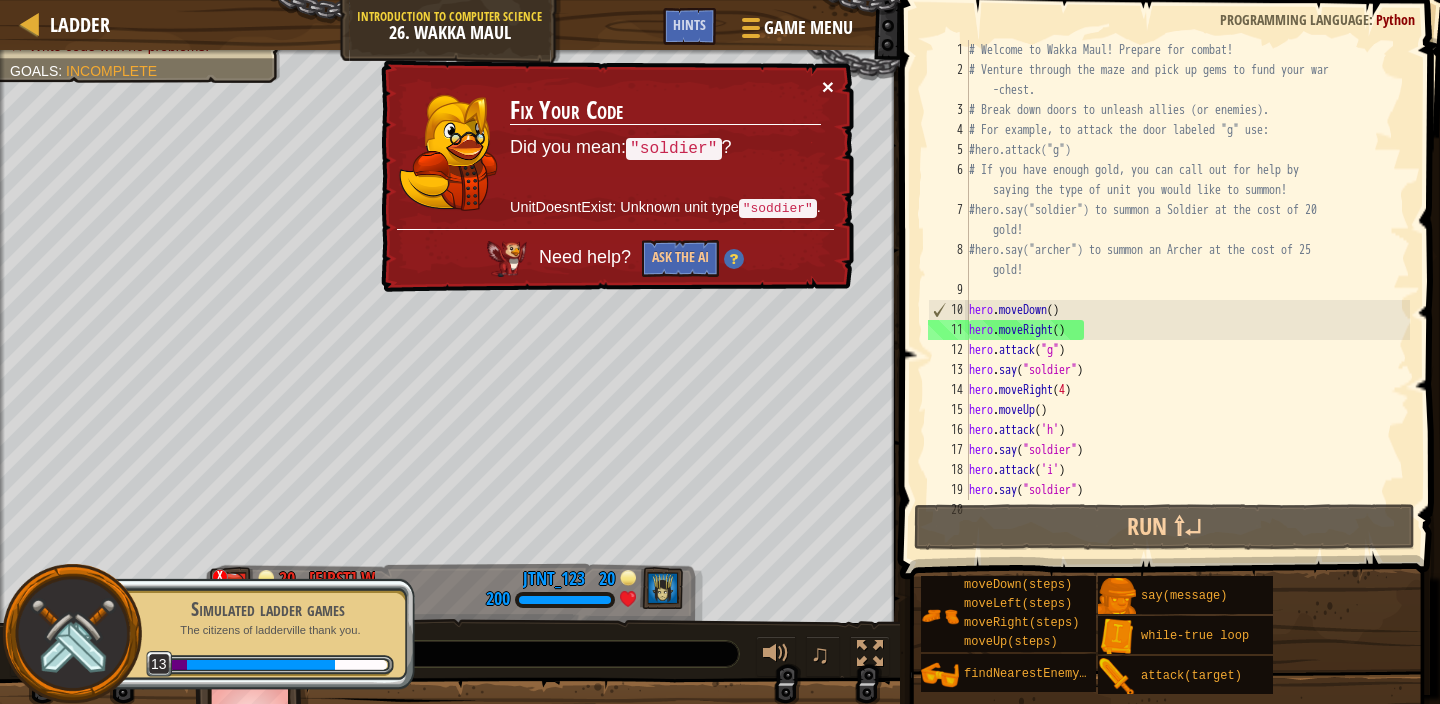 click on "×" at bounding box center [828, 86] 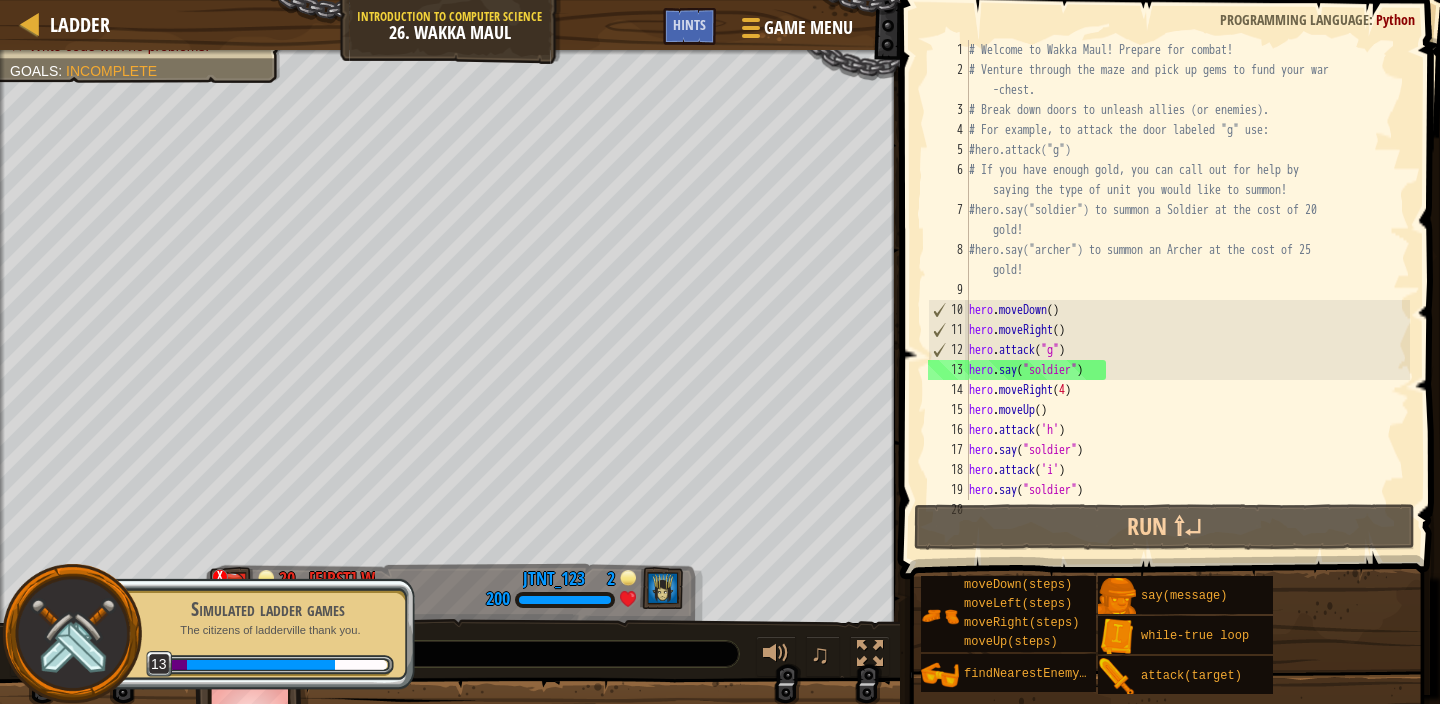 scroll, scrollTop: 0, scrollLeft: 0, axis: both 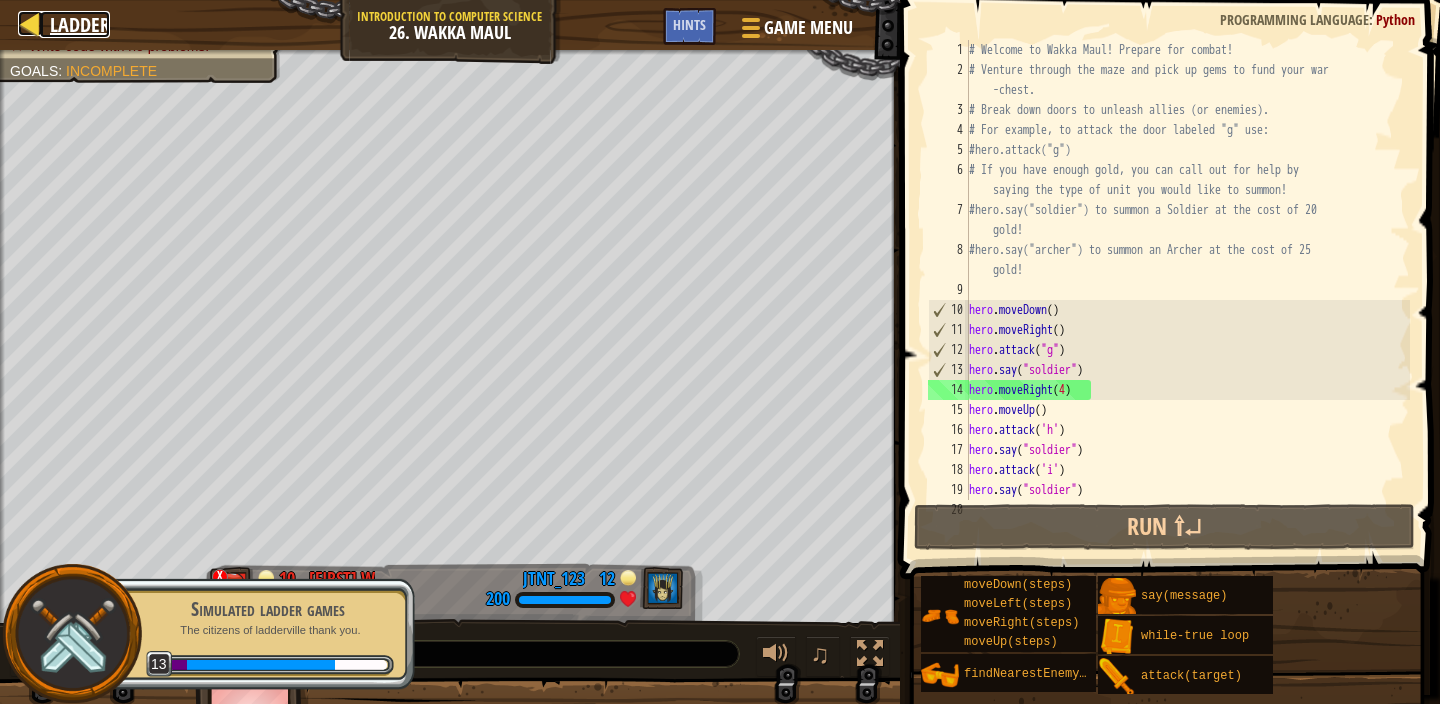 click at bounding box center [30, 23] 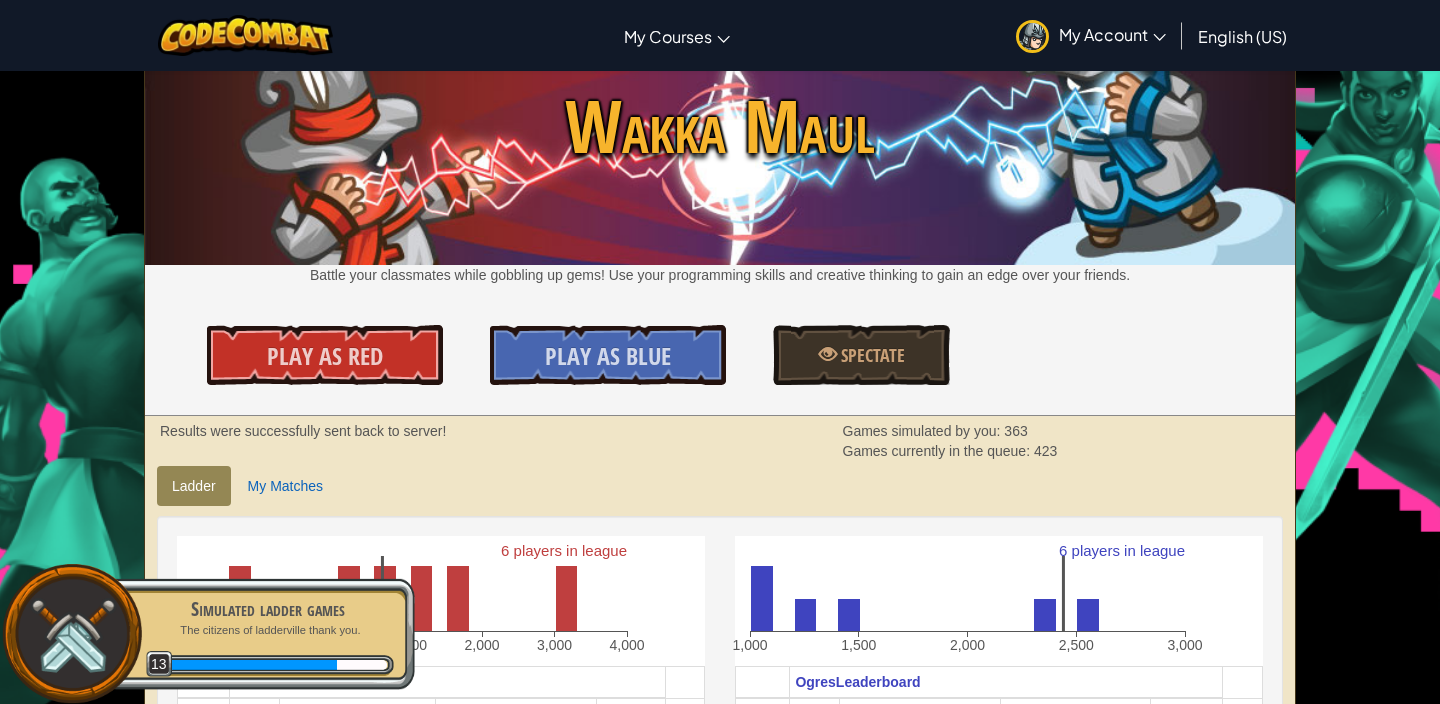 scroll, scrollTop: 0, scrollLeft: 0, axis: both 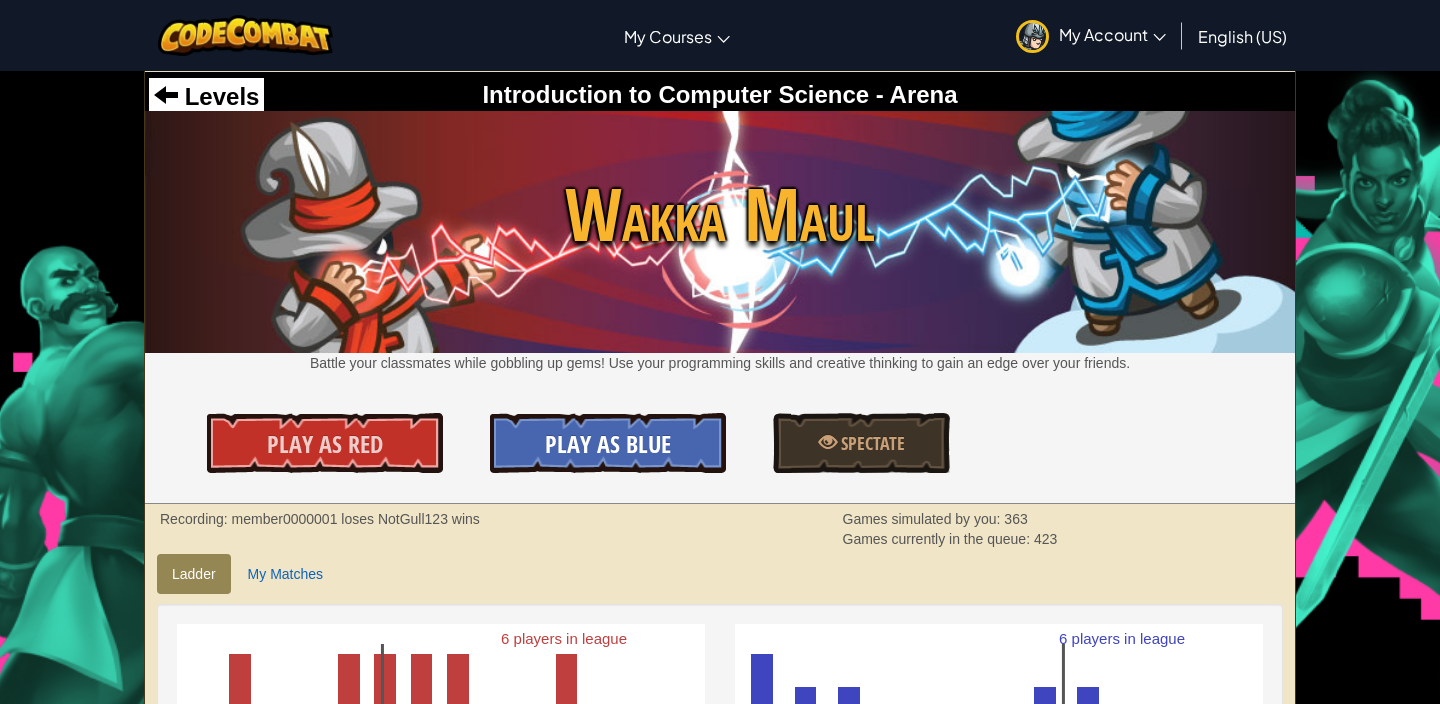 click on "Play As Blue" at bounding box center (608, 443) 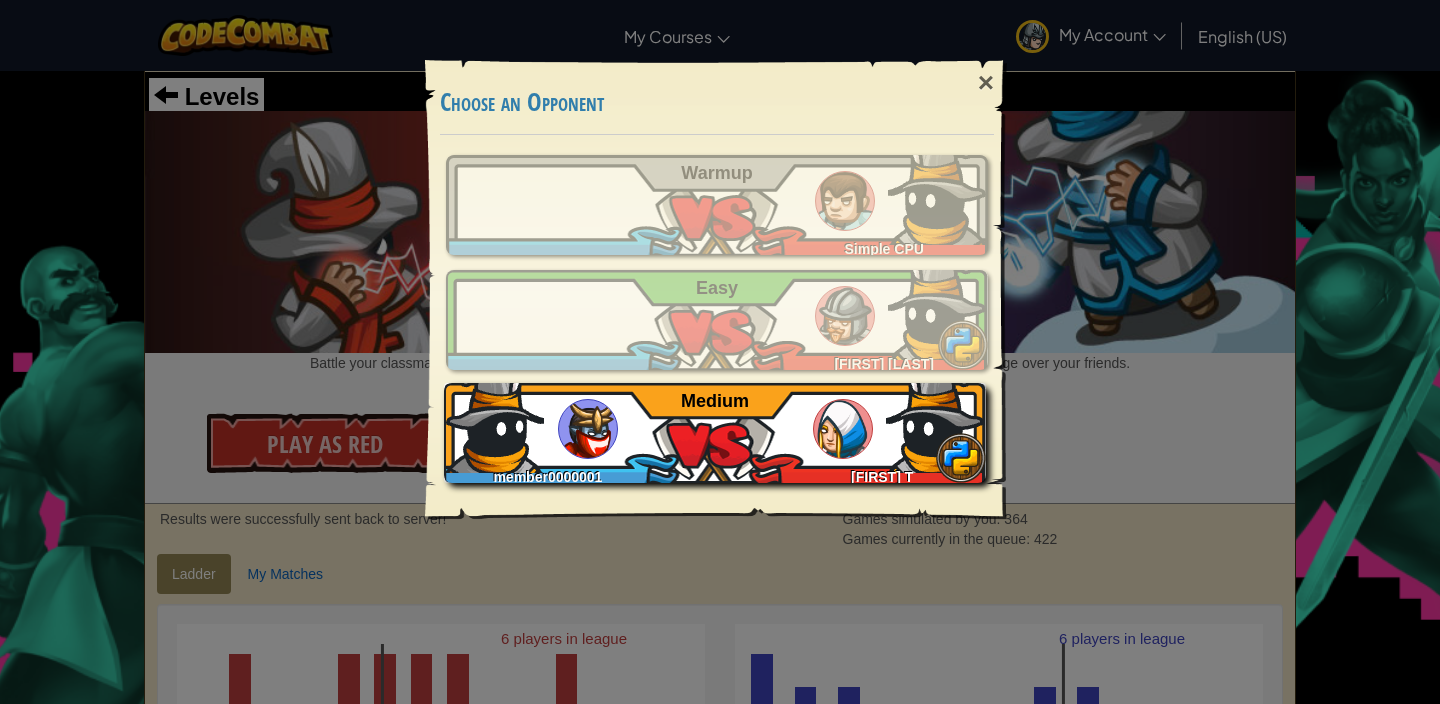 click on "member0000001 jacob T Medium" at bounding box center (715, 433) 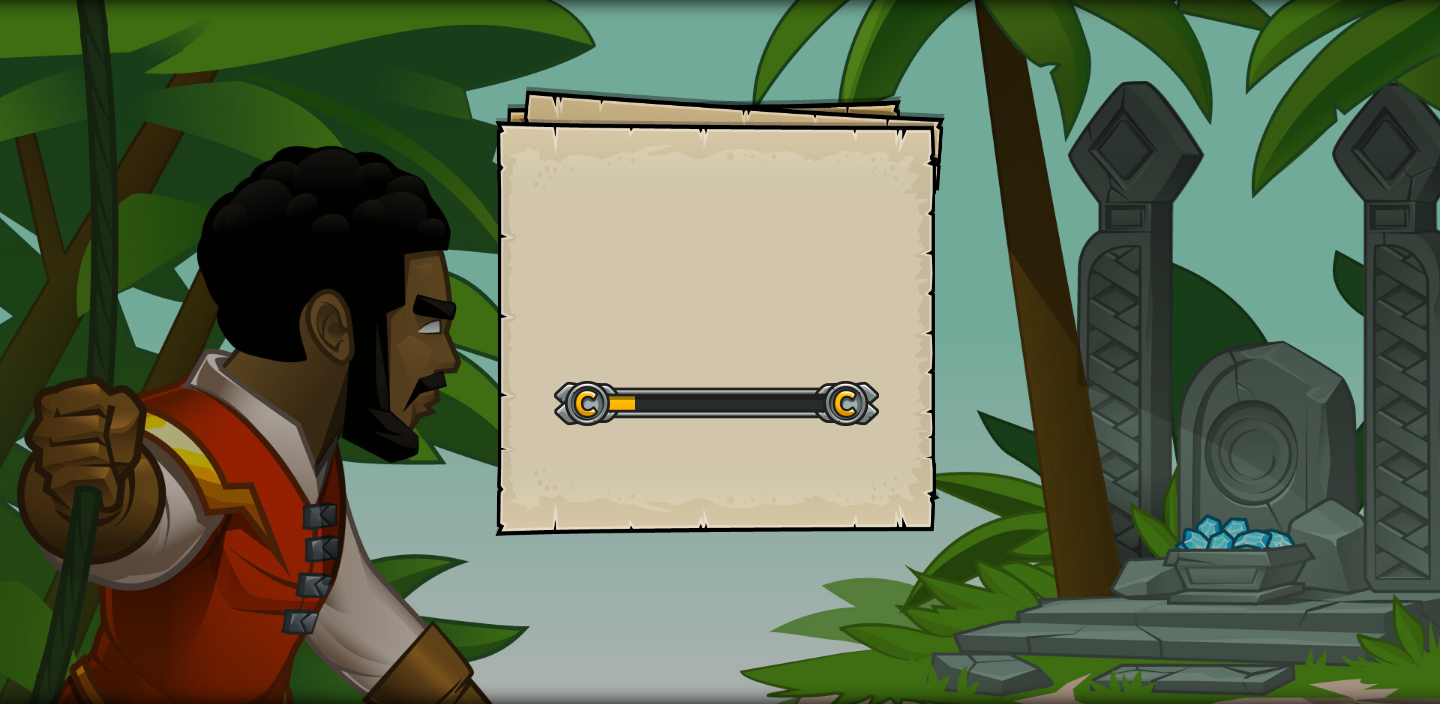 scroll, scrollTop: 0, scrollLeft: 0, axis: both 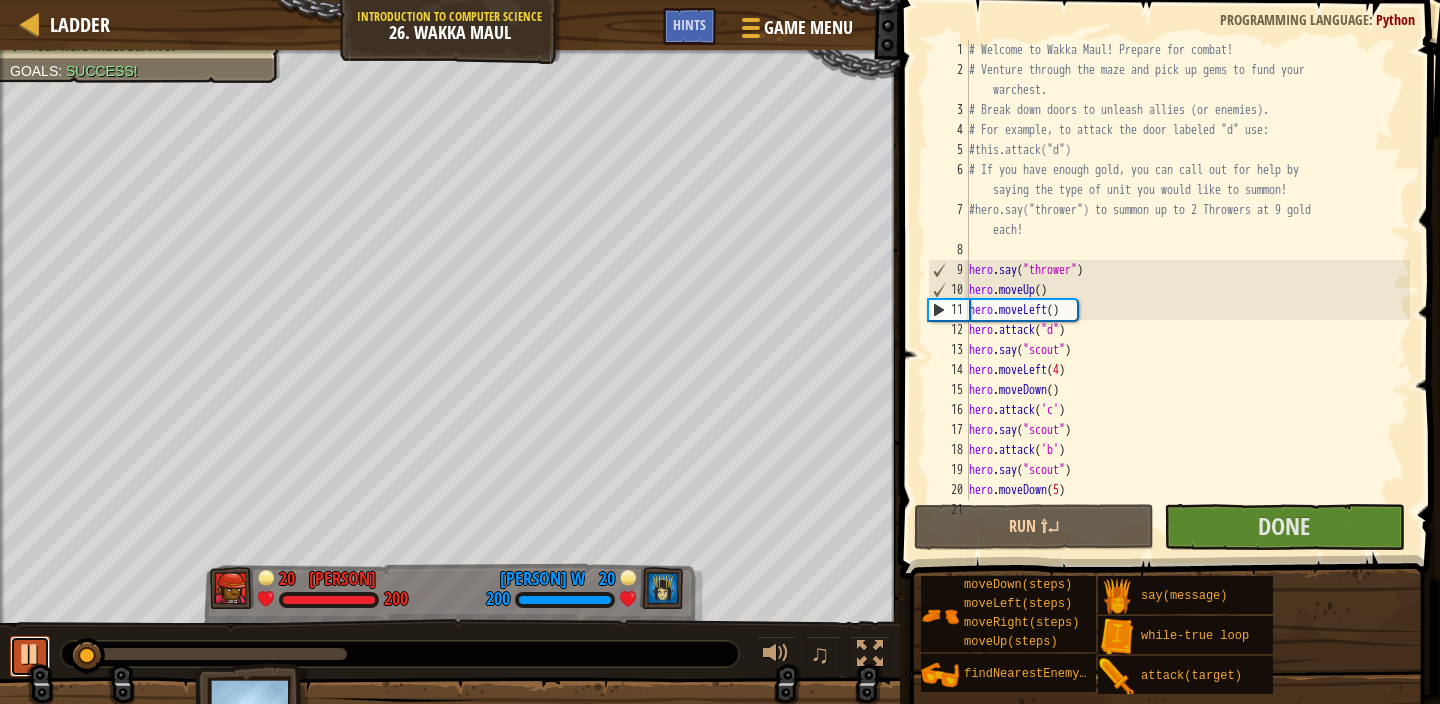 click at bounding box center [30, 654] 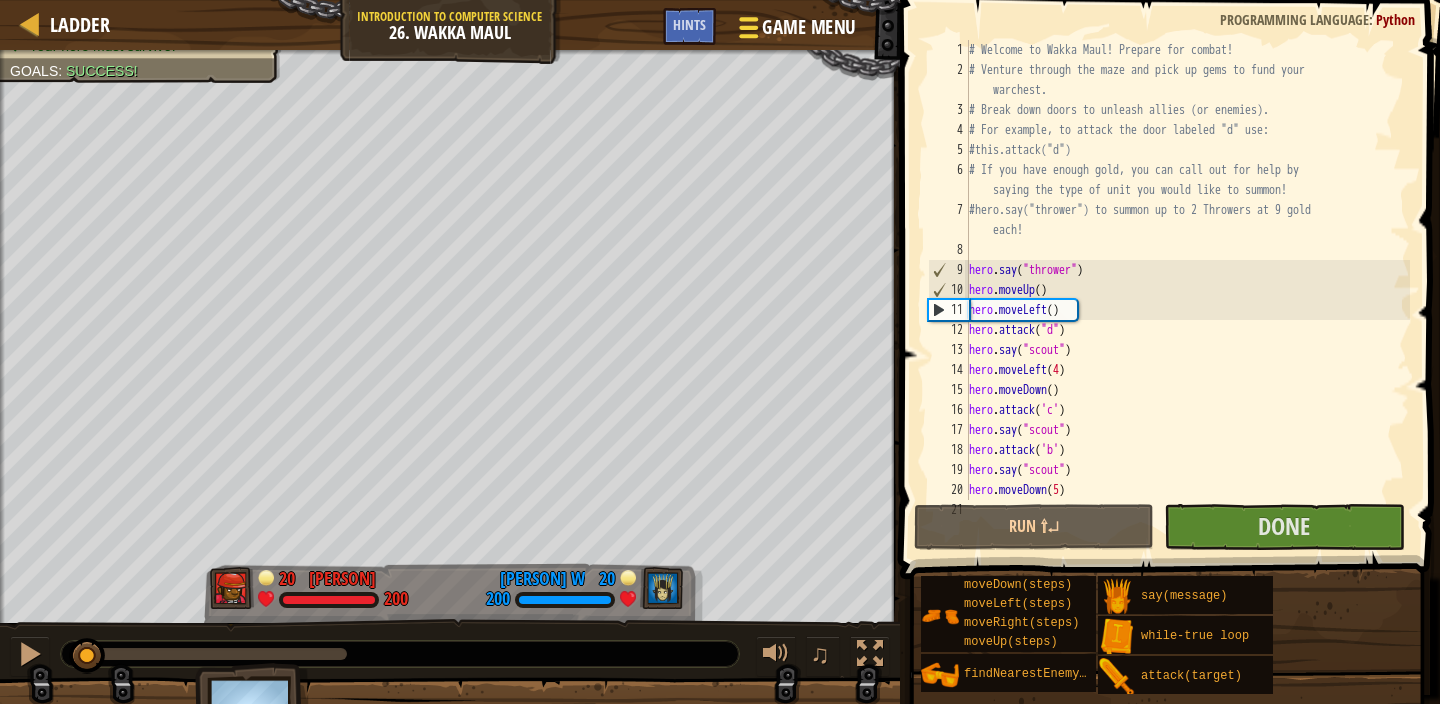 click at bounding box center [748, 19] 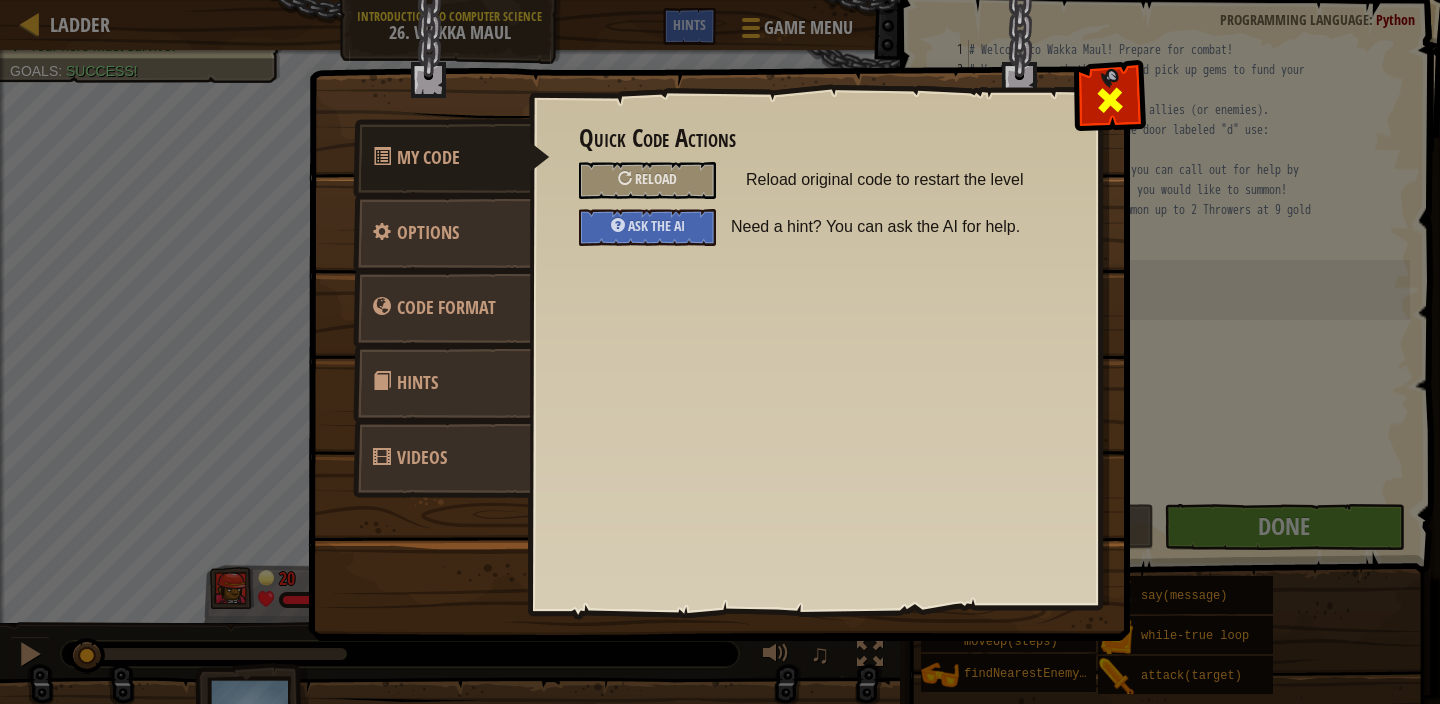click at bounding box center [1109, 95] 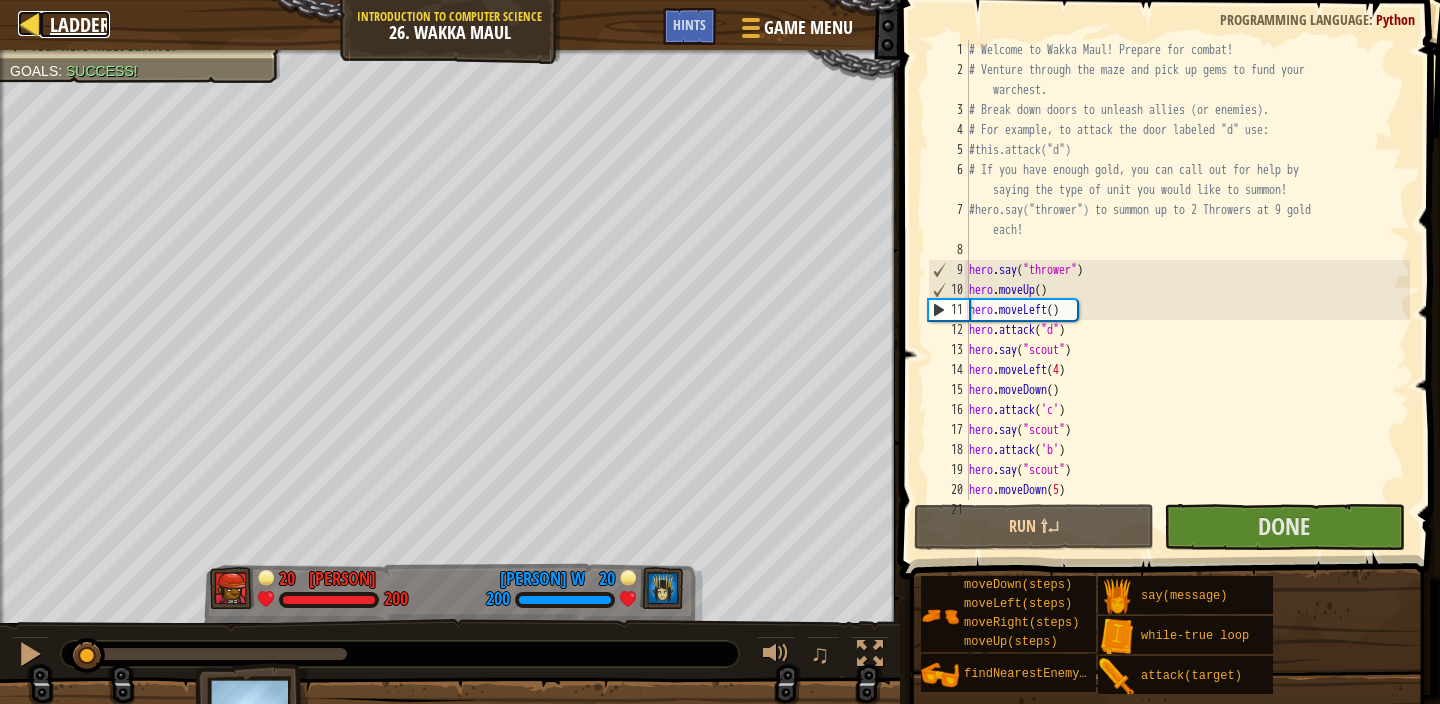 click at bounding box center (30, 23) 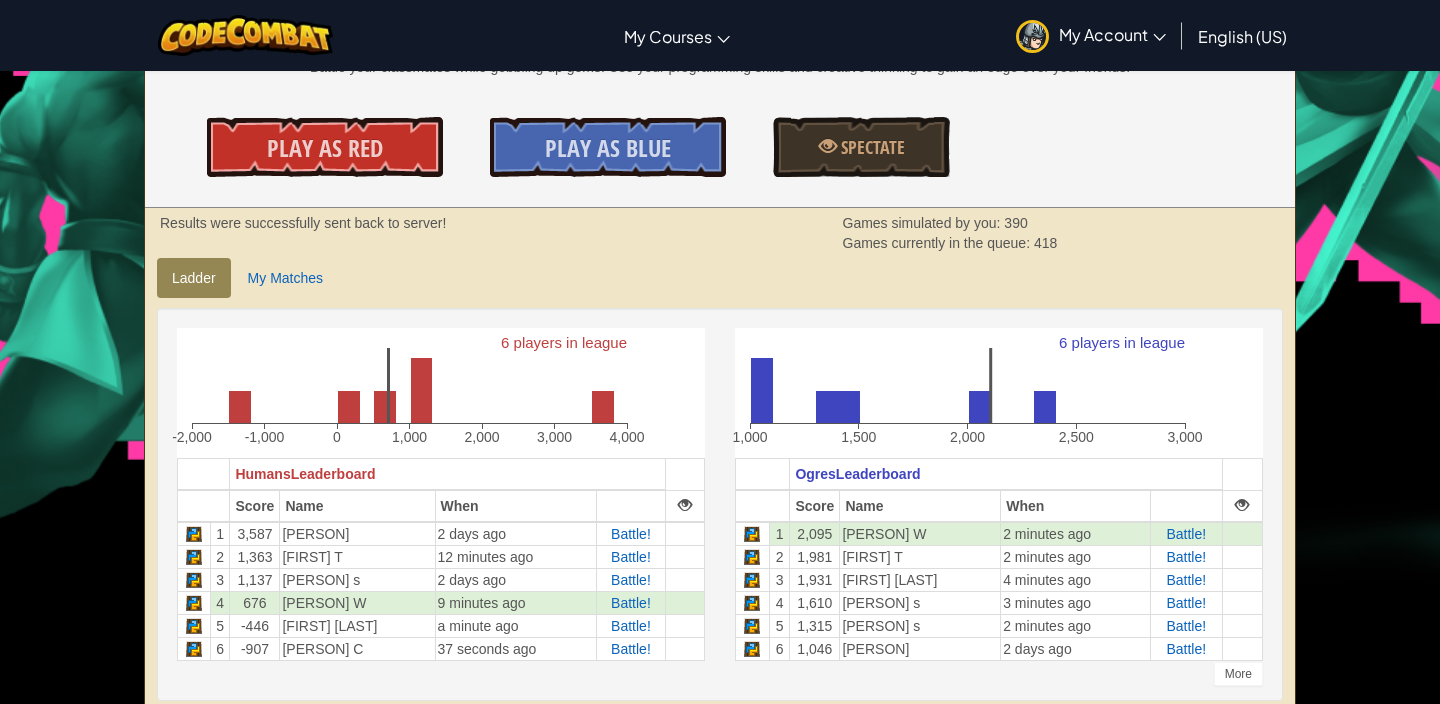 scroll, scrollTop: 297, scrollLeft: 0, axis: vertical 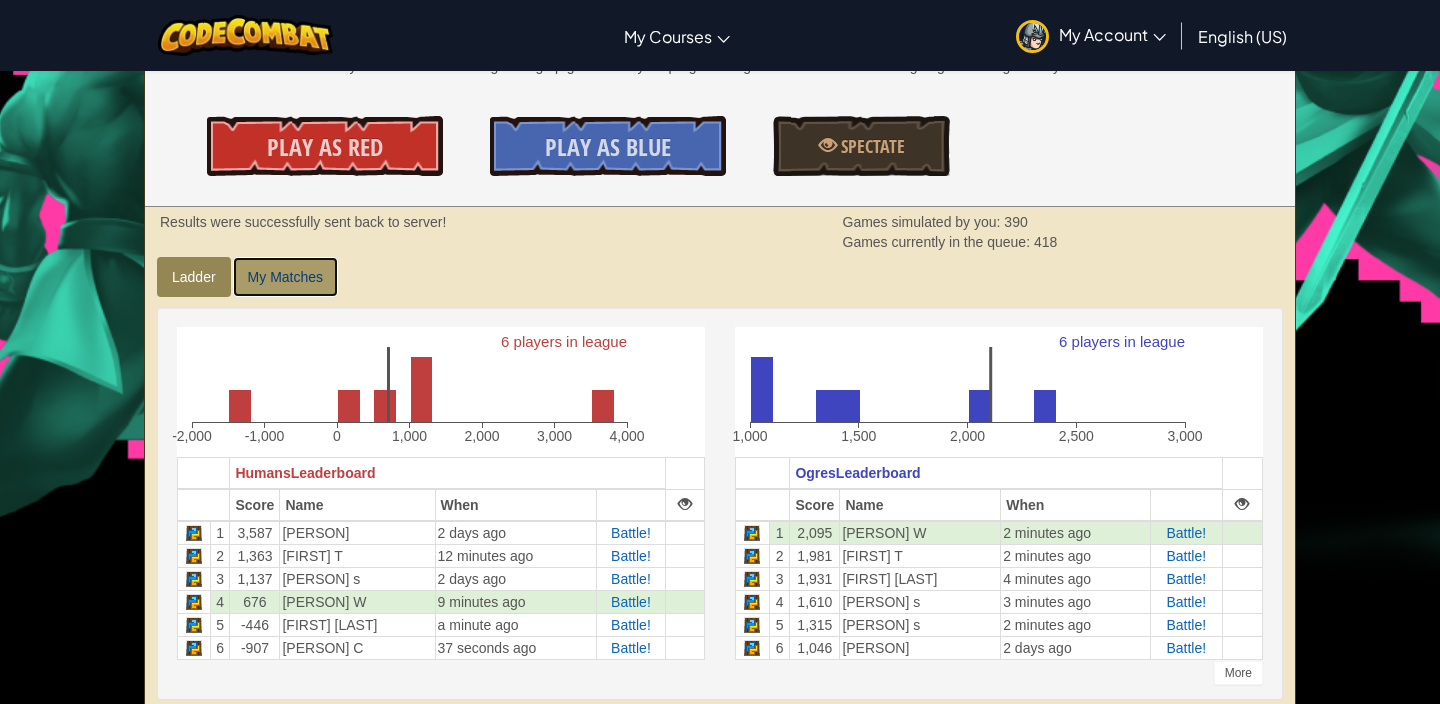 click on "My Matches" at bounding box center (285, 277) 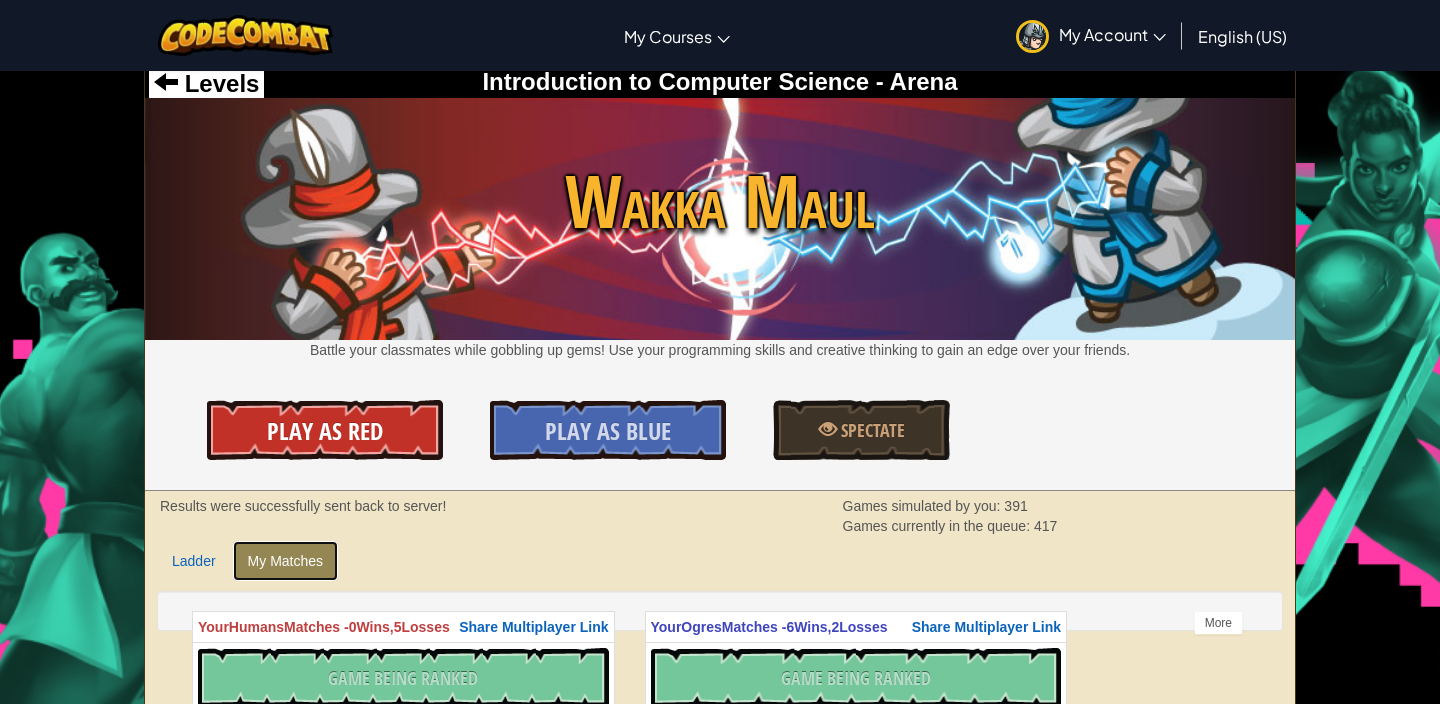 scroll, scrollTop: 0, scrollLeft: 0, axis: both 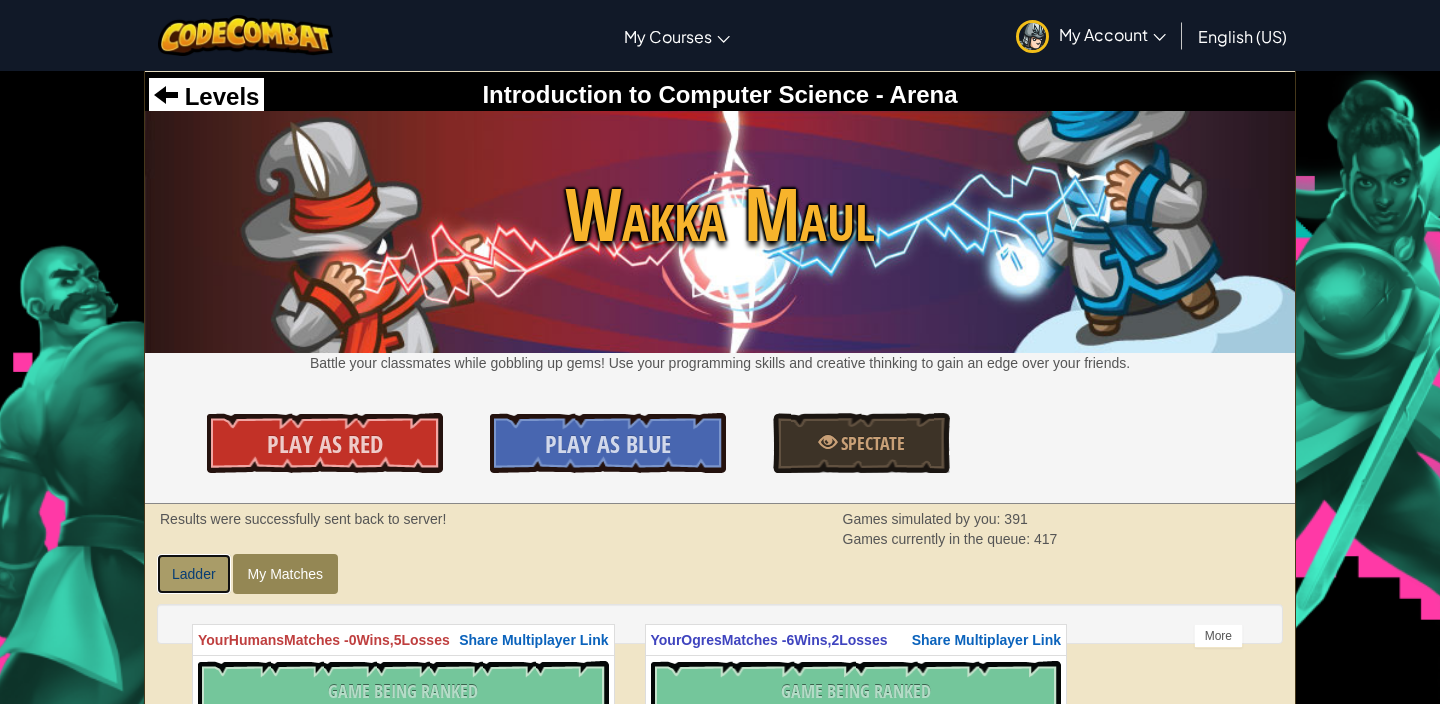 click on "Ladder" at bounding box center (194, 574) 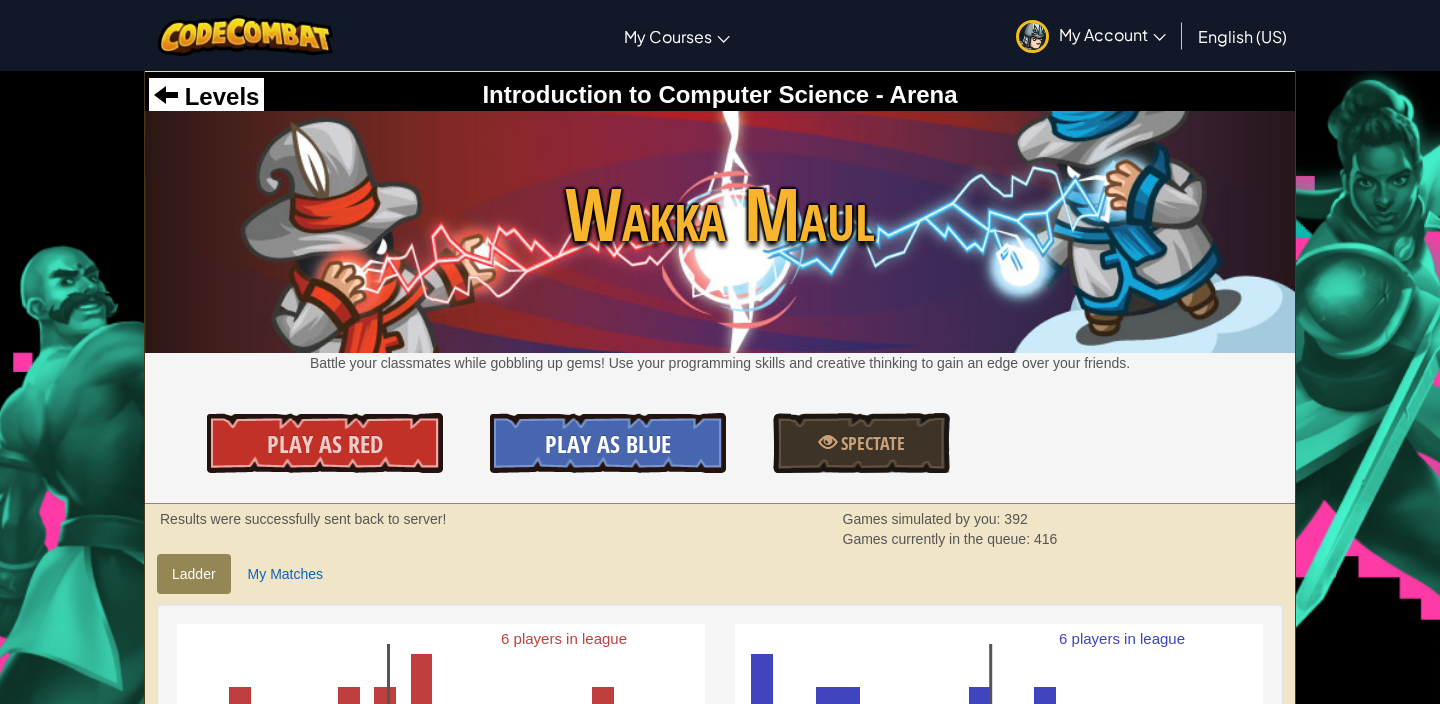click on "Play As Blue" at bounding box center (608, 444) 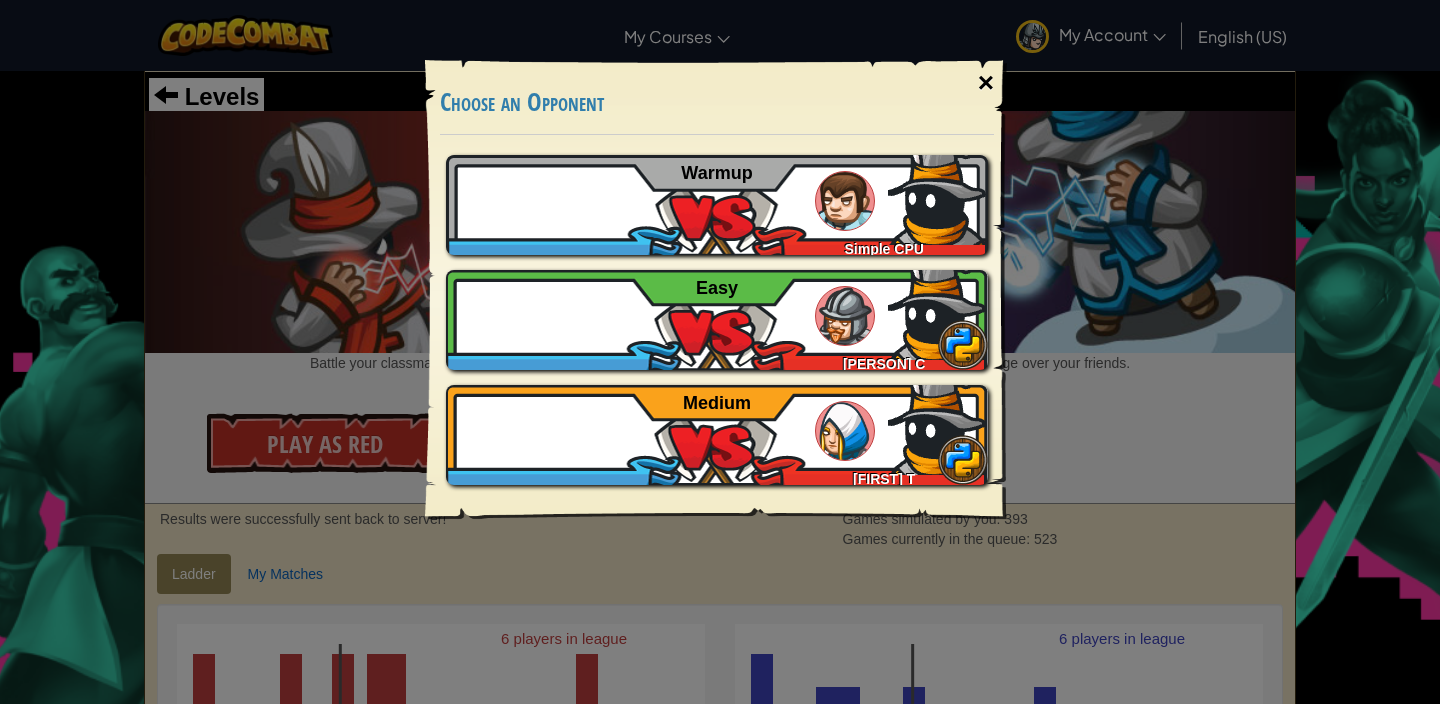 click on "×" at bounding box center [986, 83] 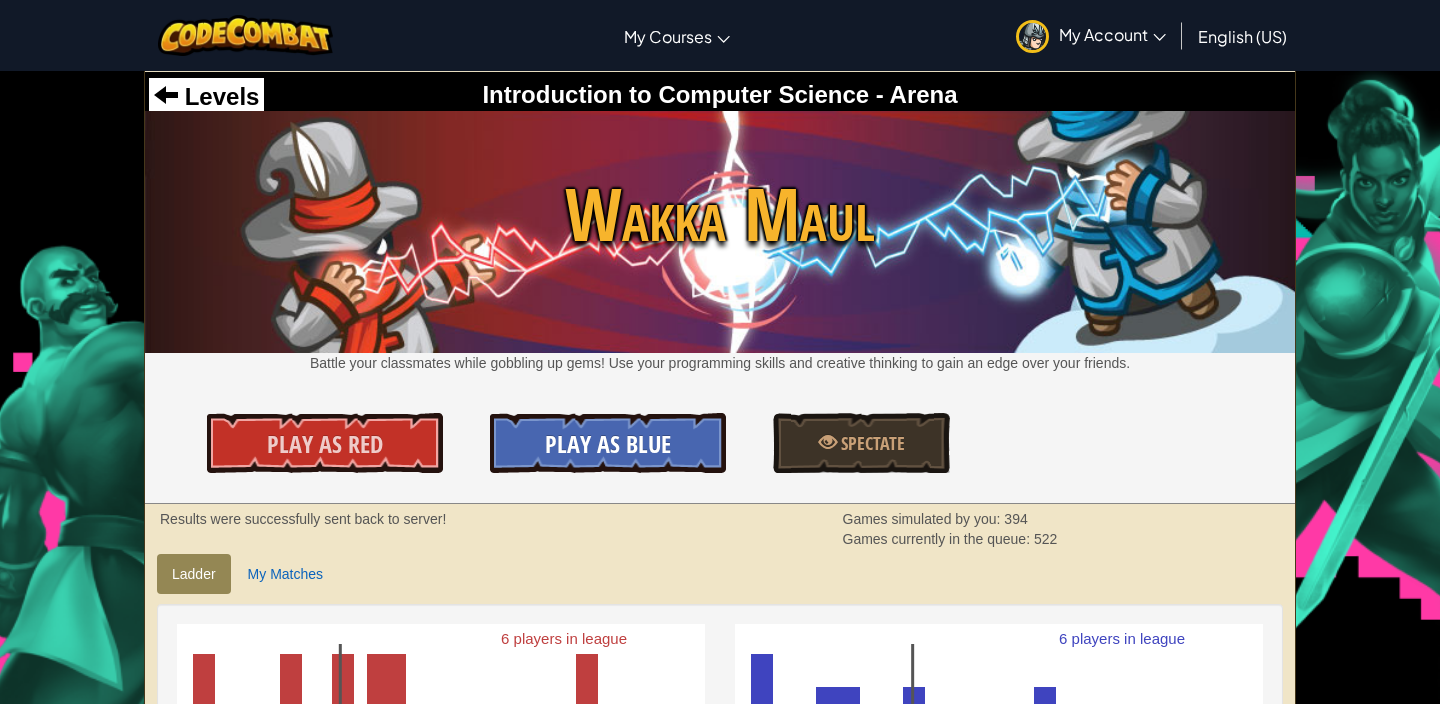 click on "Play As Blue" at bounding box center (608, 443) 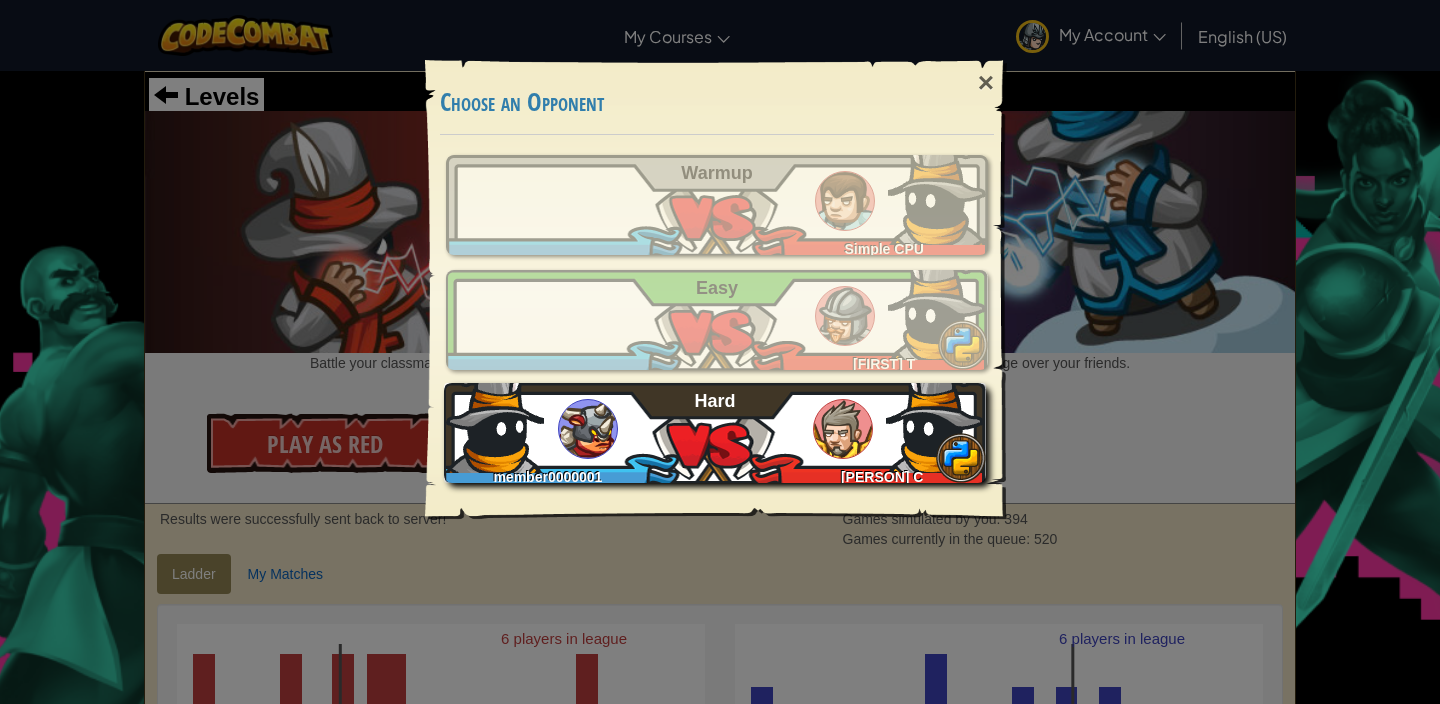 click on "[FIRST] [LAST]" at bounding box center [877, 473] 